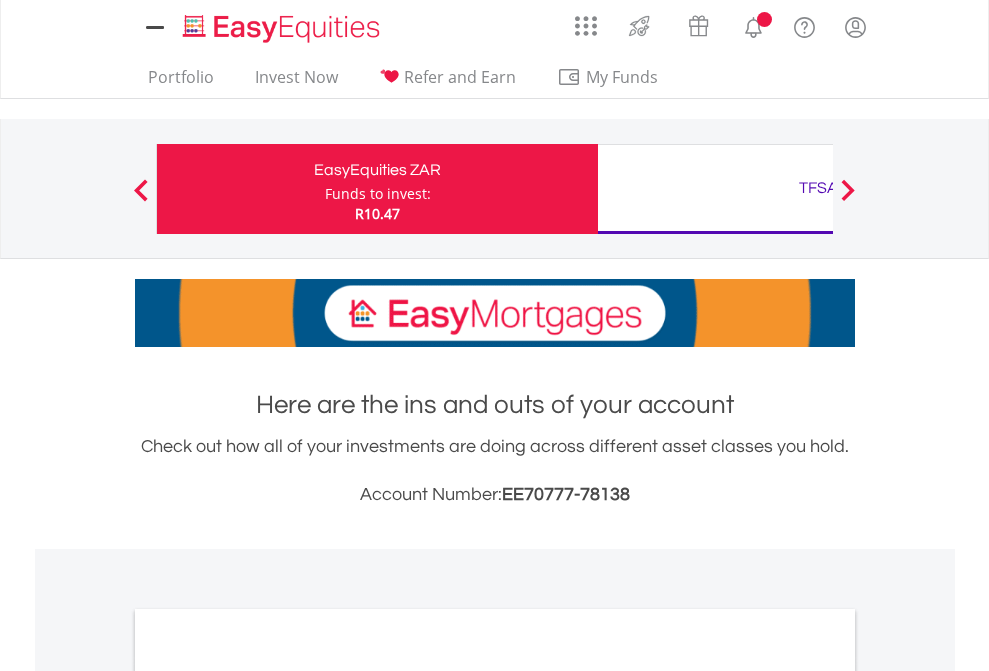 scroll, scrollTop: 0, scrollLeft: 0, axis: both 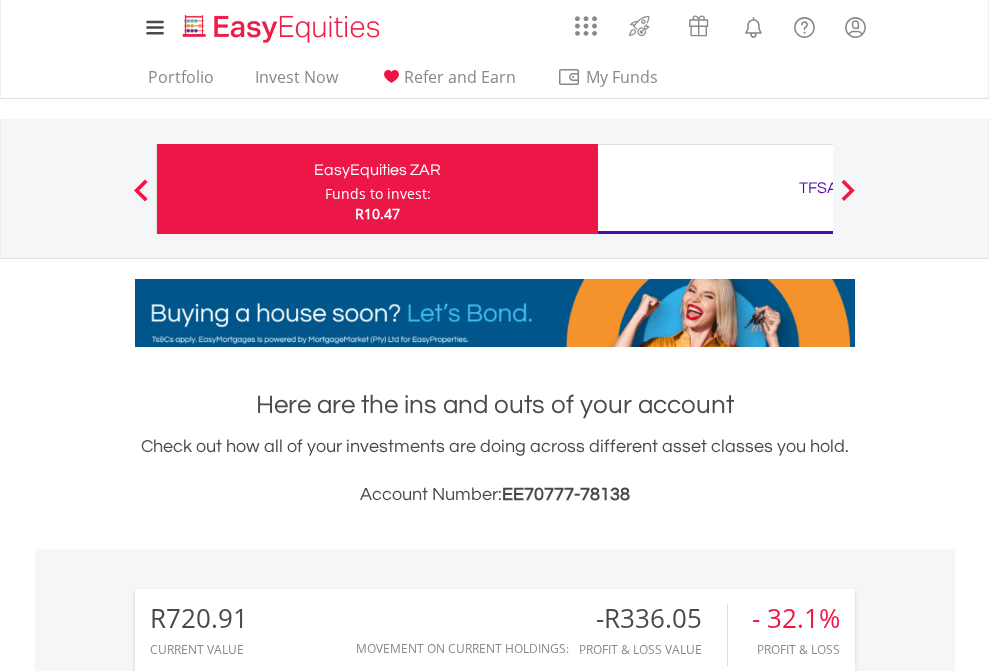 click on "Funds to invest:" at bounding box center (378, 194) 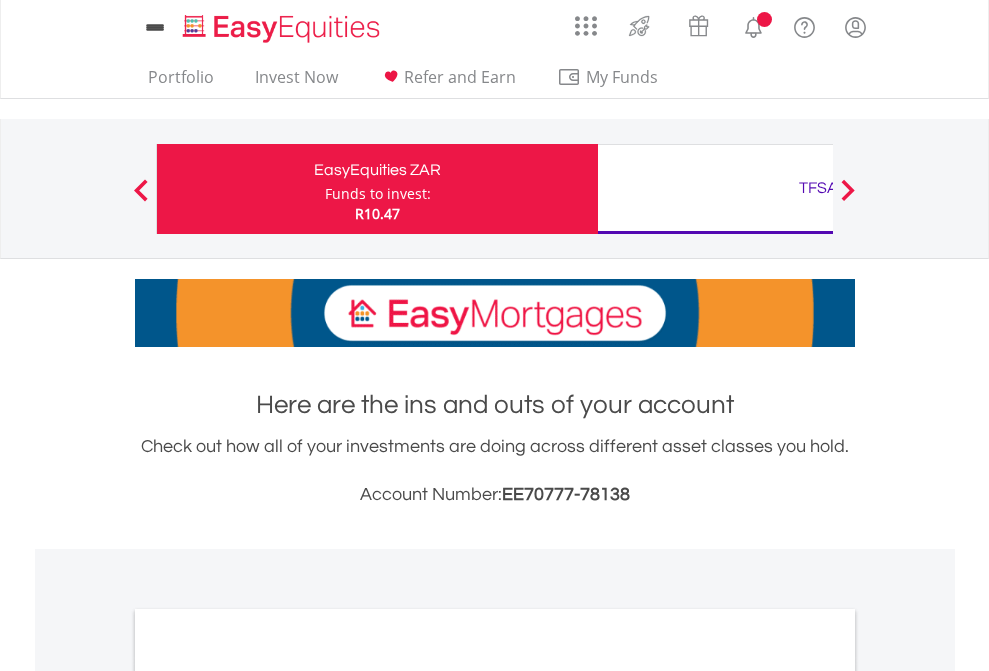 scroll, scrollTop: 0, scrollLeft: 0, axis: both 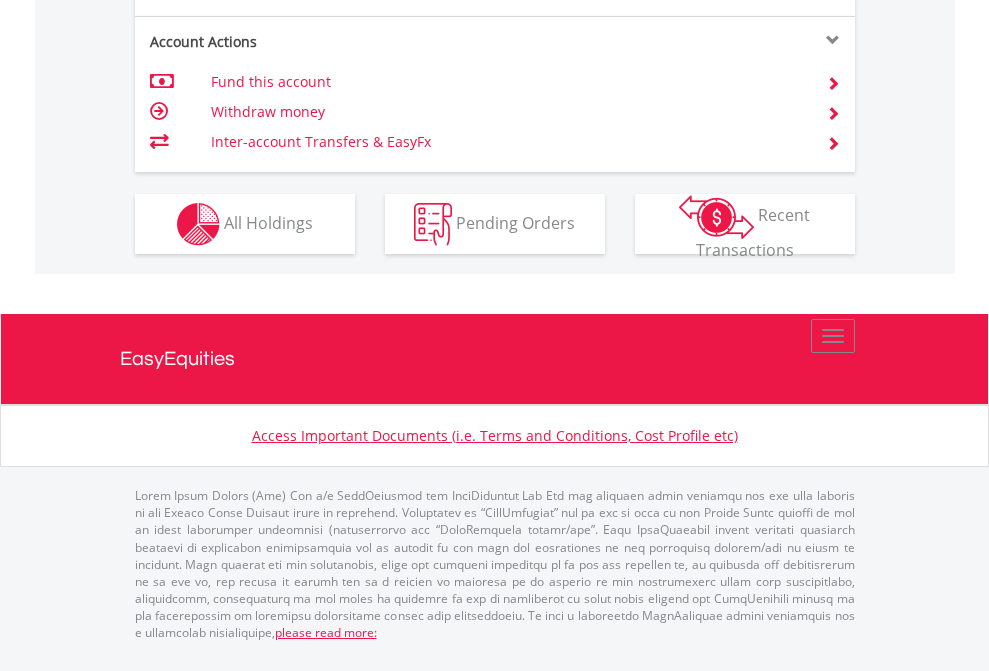 click on "Investment types" at bounding box center [706, -337] 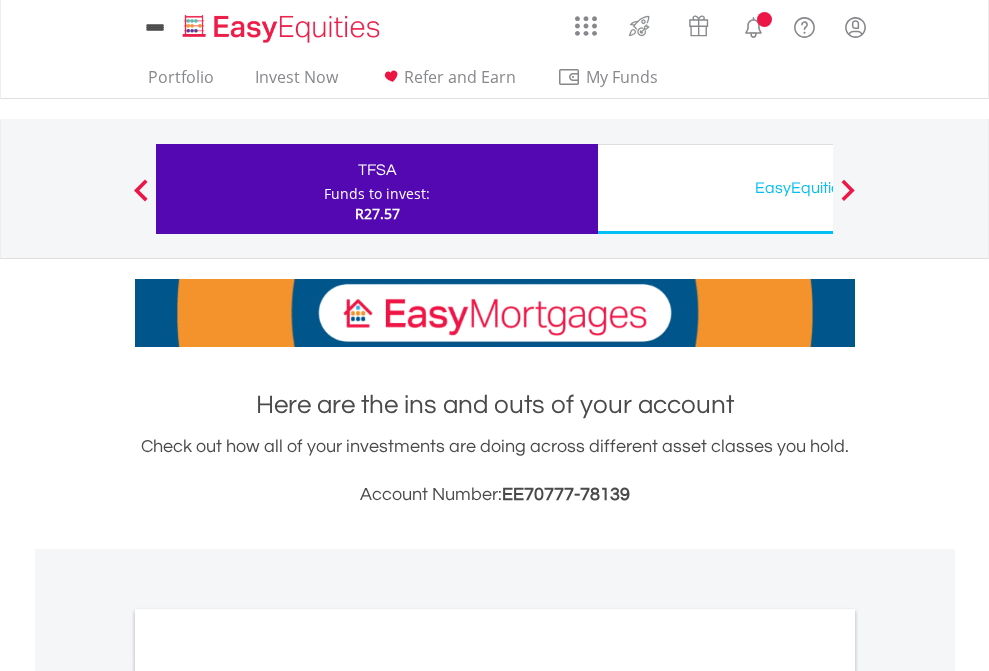 scroll, scrollTop: 0, scrollLeft: 0, axis: both 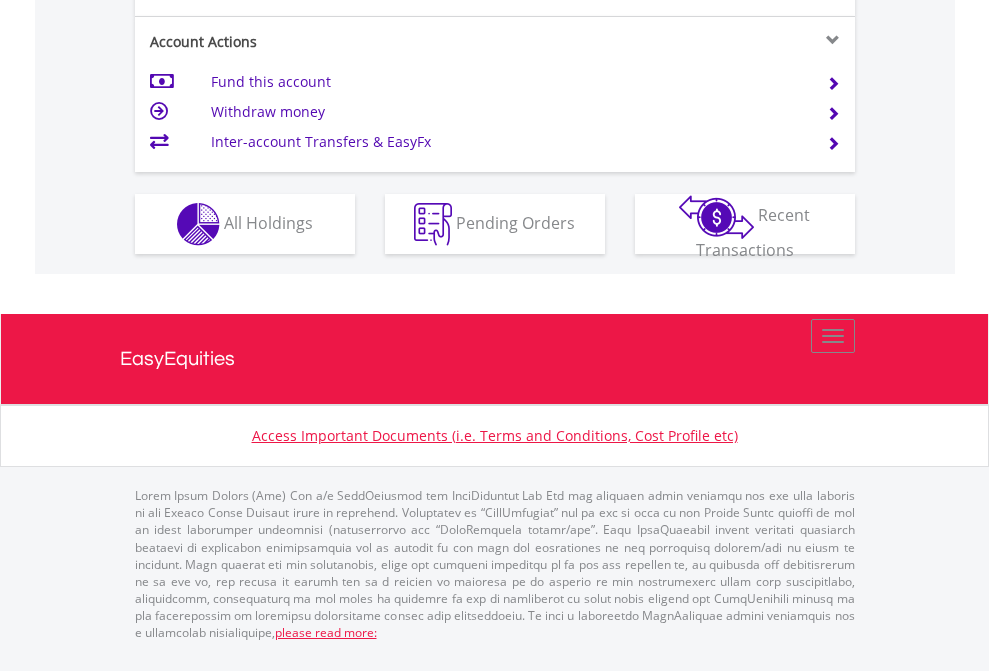 click on "Investment types" at bounding box center (706, -337) 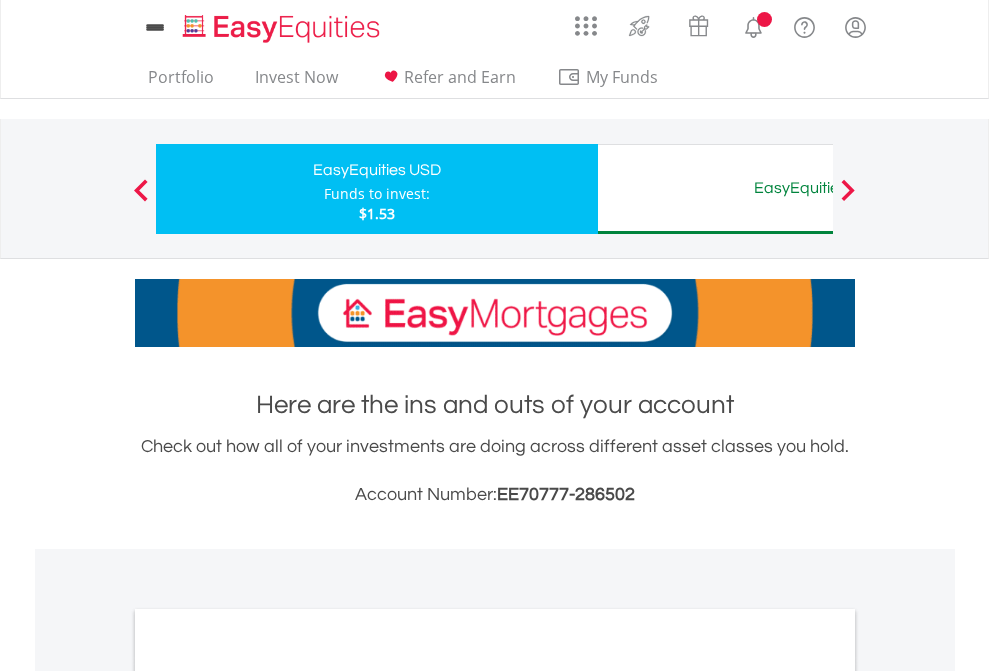 scroll, scrollTop: 0, scrollLeft: 0, axis: both 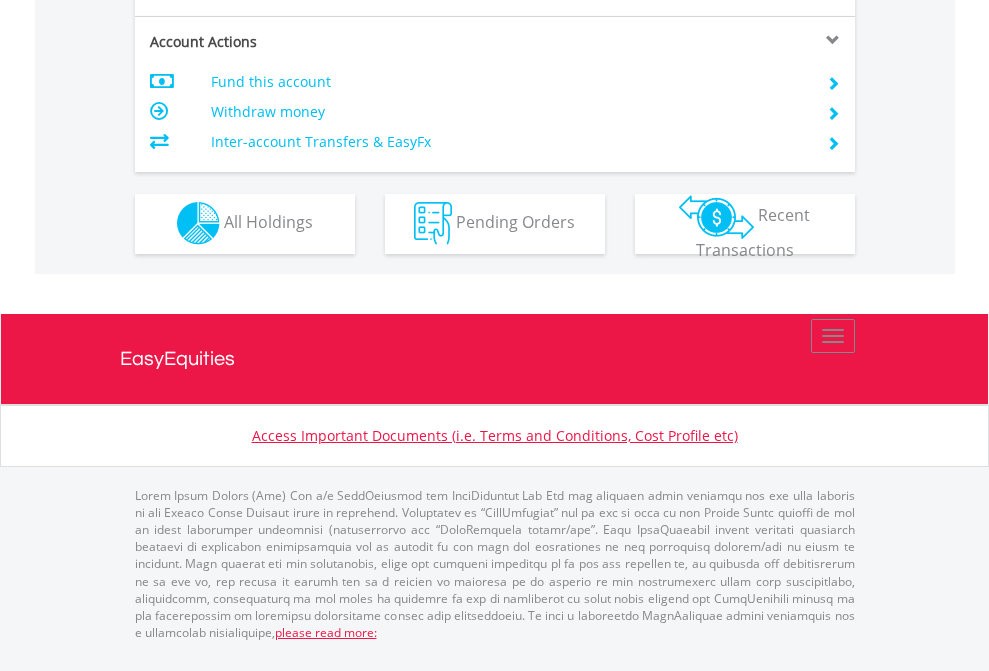 click on "Investment types" at bounding box center (706, -337) 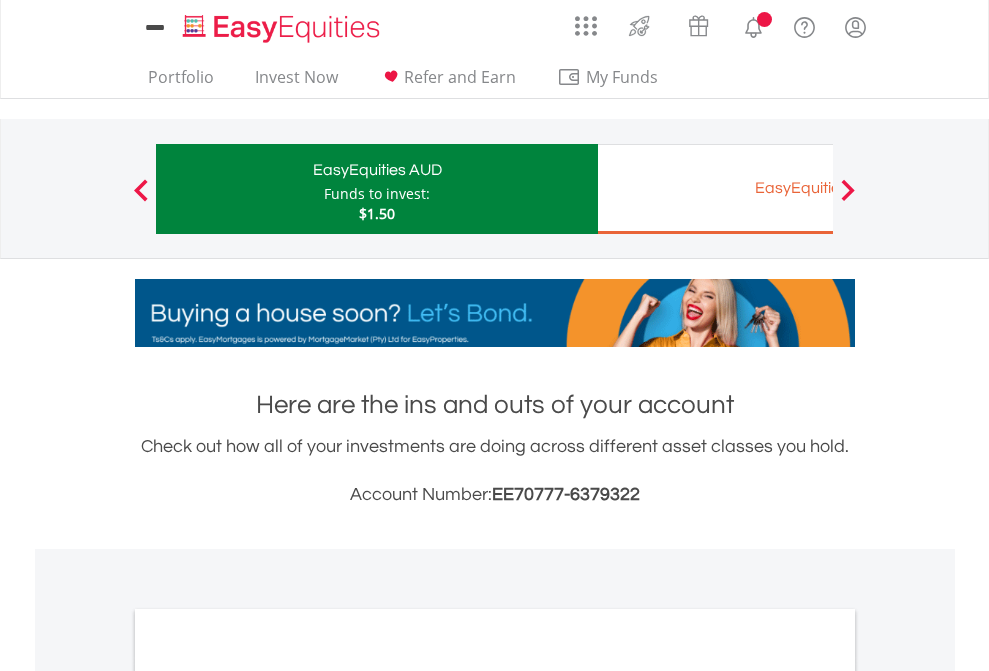scroll, scrollTop: 0, scrollLeft: 0, axis: both 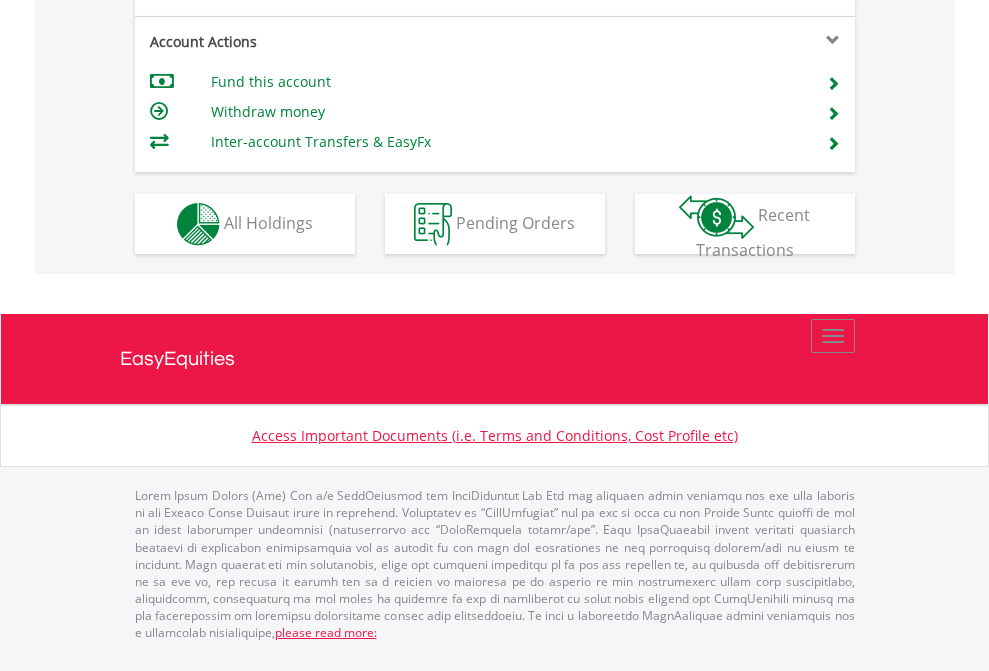 click on "Investment types" at bounding box center [706, -337] 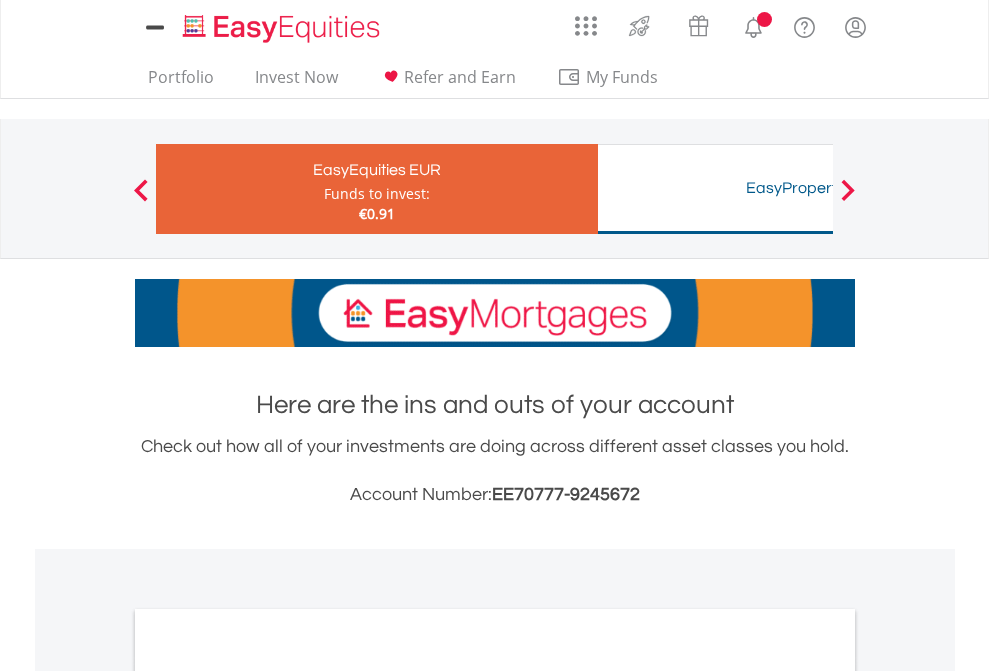 scroll, scrollTop: 0, scrollLeft: 0, axis: both 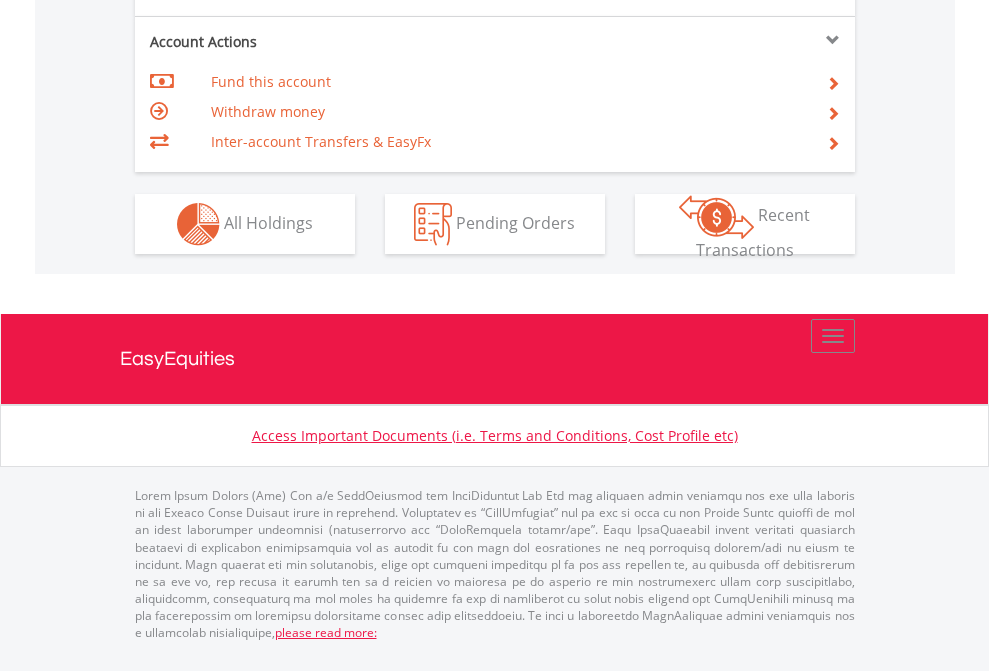 click on "Investment types" at bounding box center [706, -337] 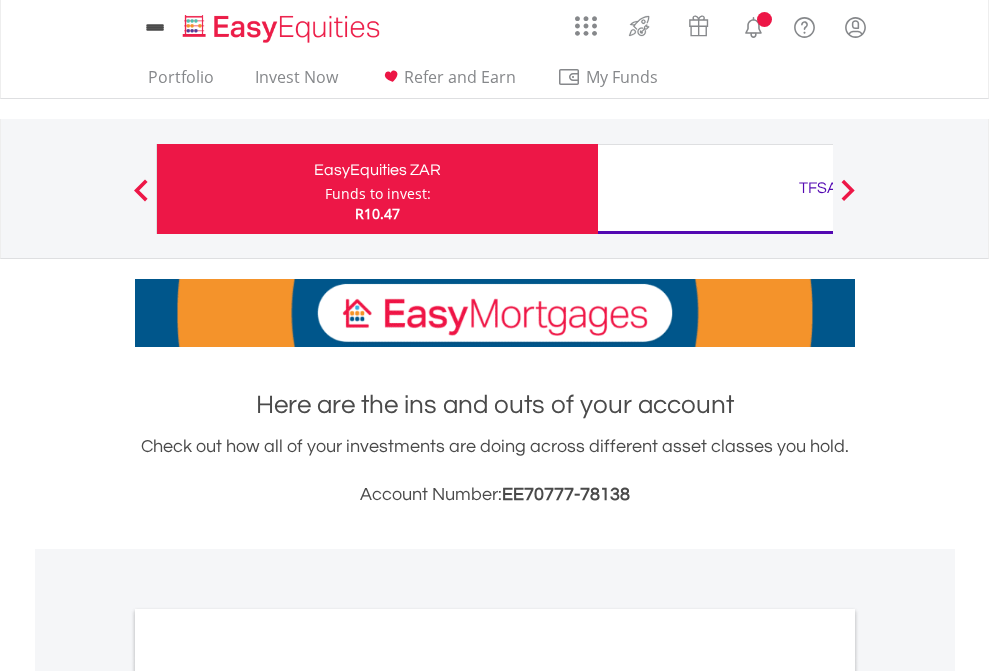 scroll, scrollTop: 0, scrollLeft: 0, axis: both 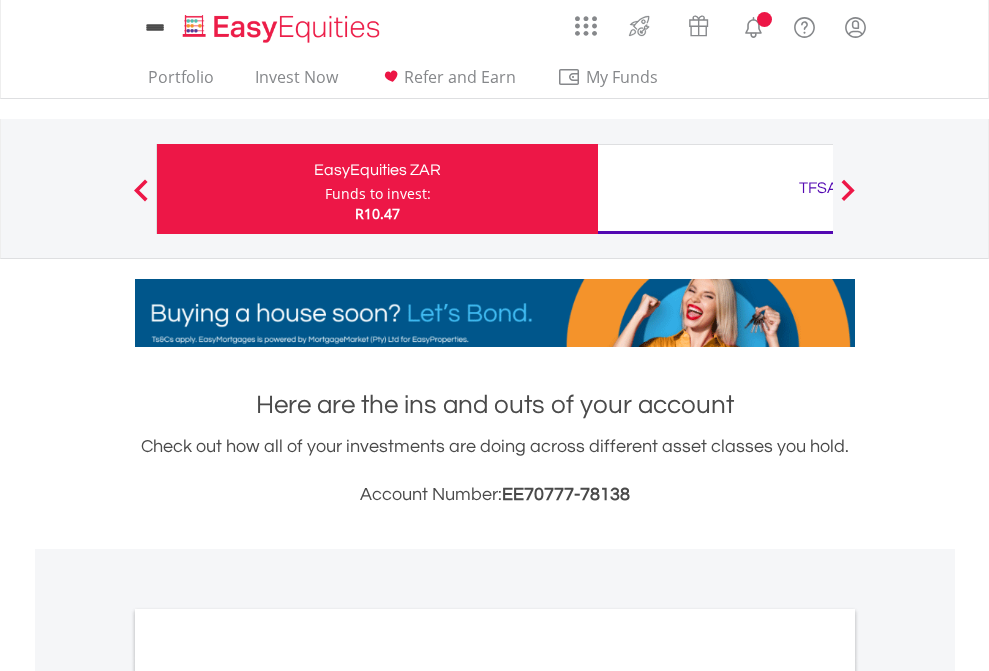 click on "All Holdings" at bounding box center (268, 1096) 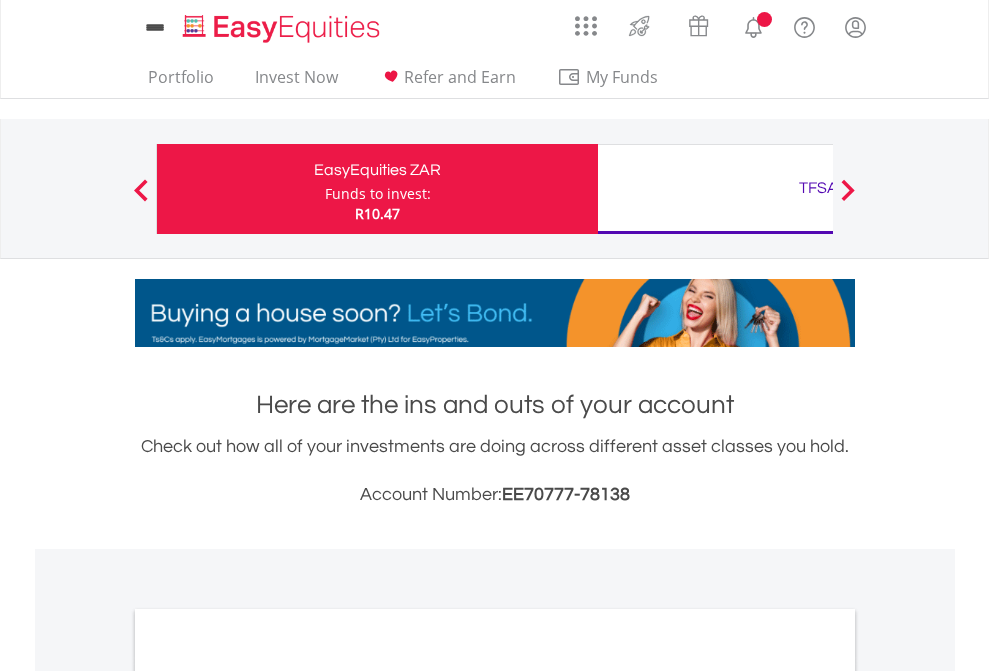 scroll, scrollTop: 1202, scrollLeft: 0, axis: vertical 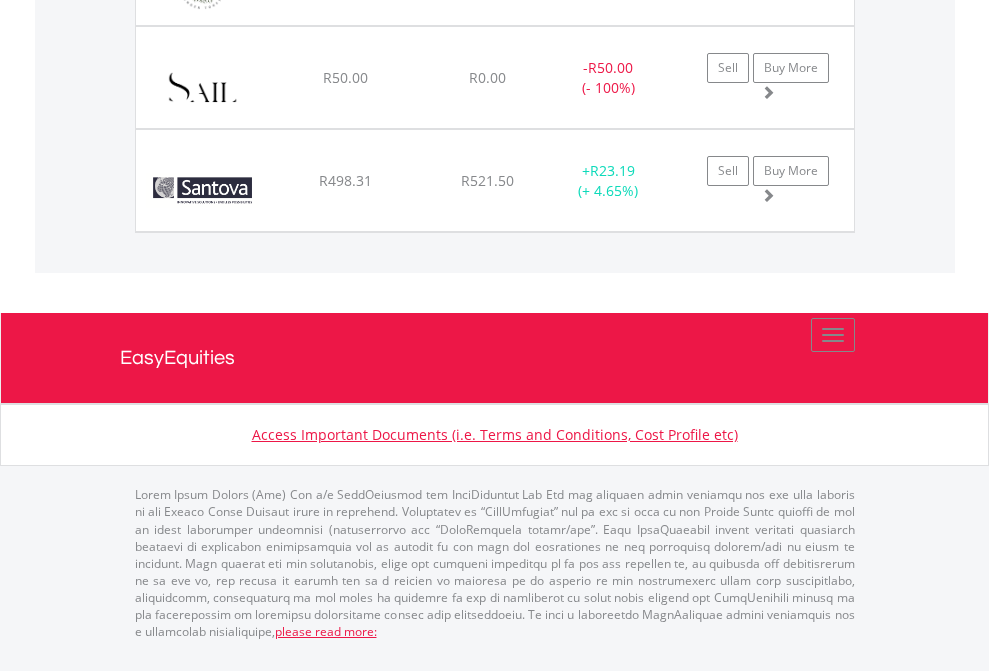 click on "TFSA" at bounding box center (818, -1585) 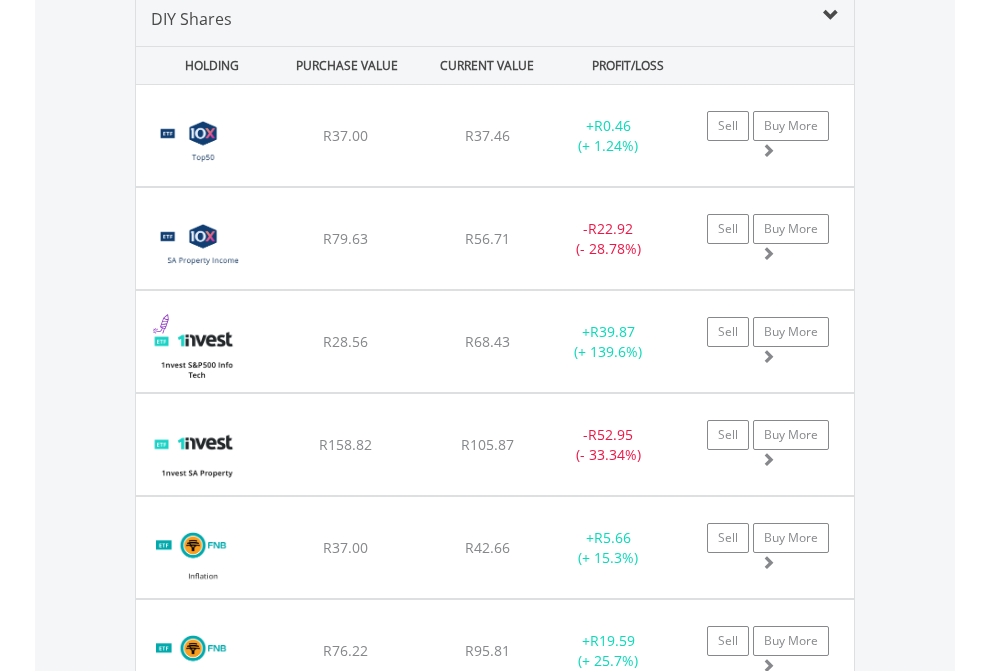 scroll, scrollTop: 1933, scrollLeft: 0, axis: vertical 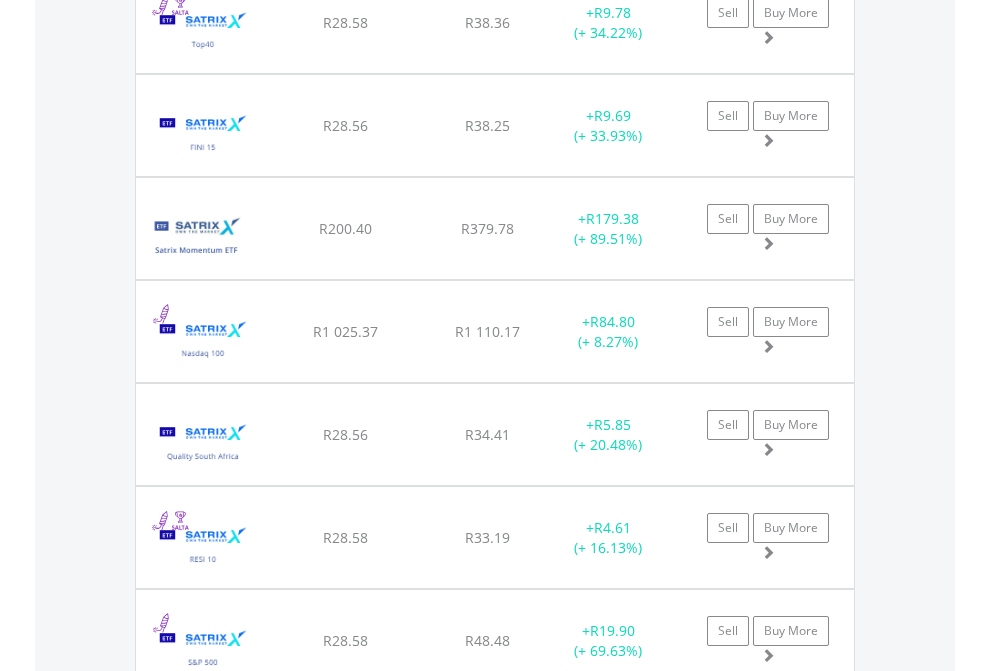 click on "EasyEquities USD" at bounding box center (818, -1745) 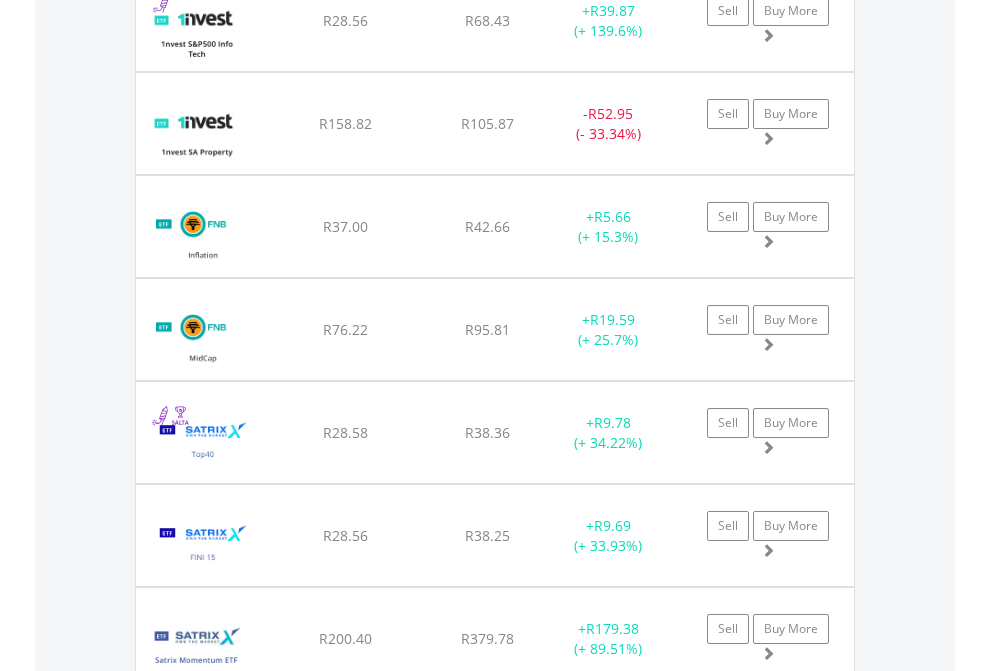 scroll, scrollTop: 144, scrollLeft: 0, axis: vertical 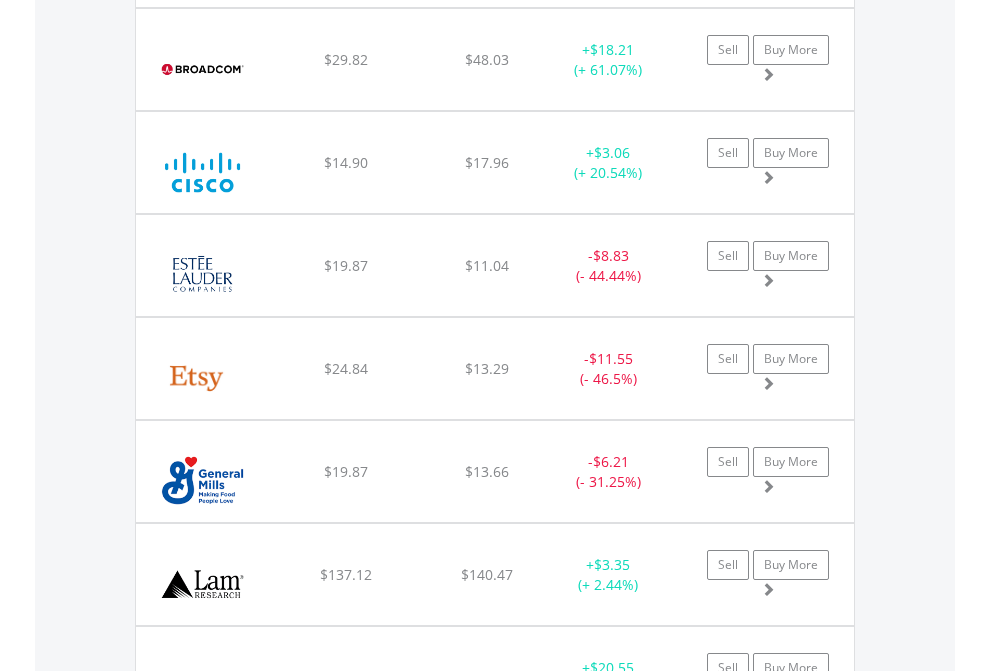 click on "EasyEquities AUD" at bounding box center (818, -2077) 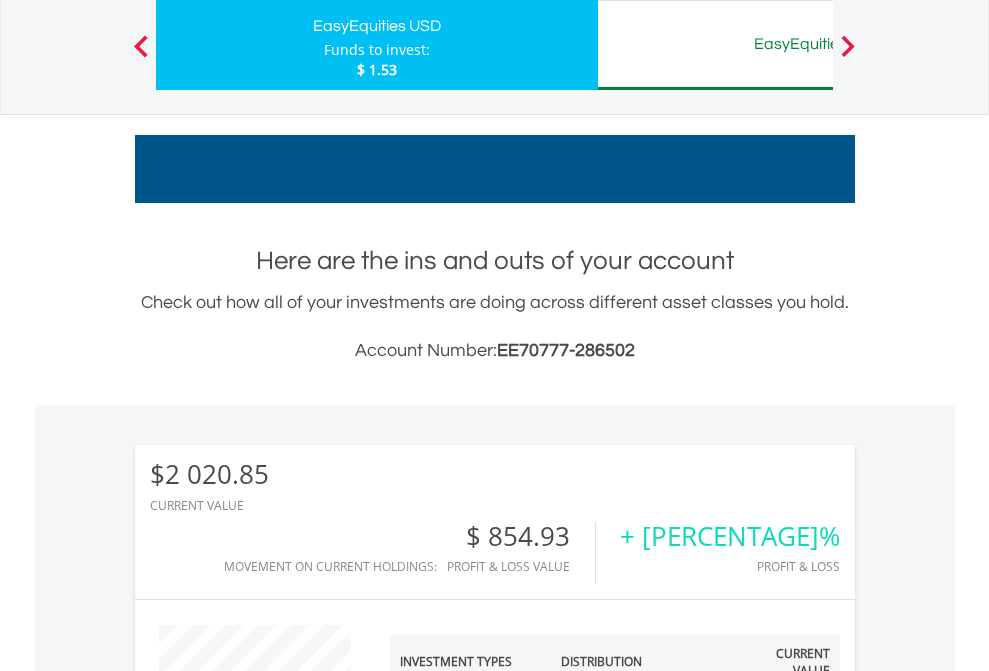 click on "All Holdings" at bounding box center (268, 1424) 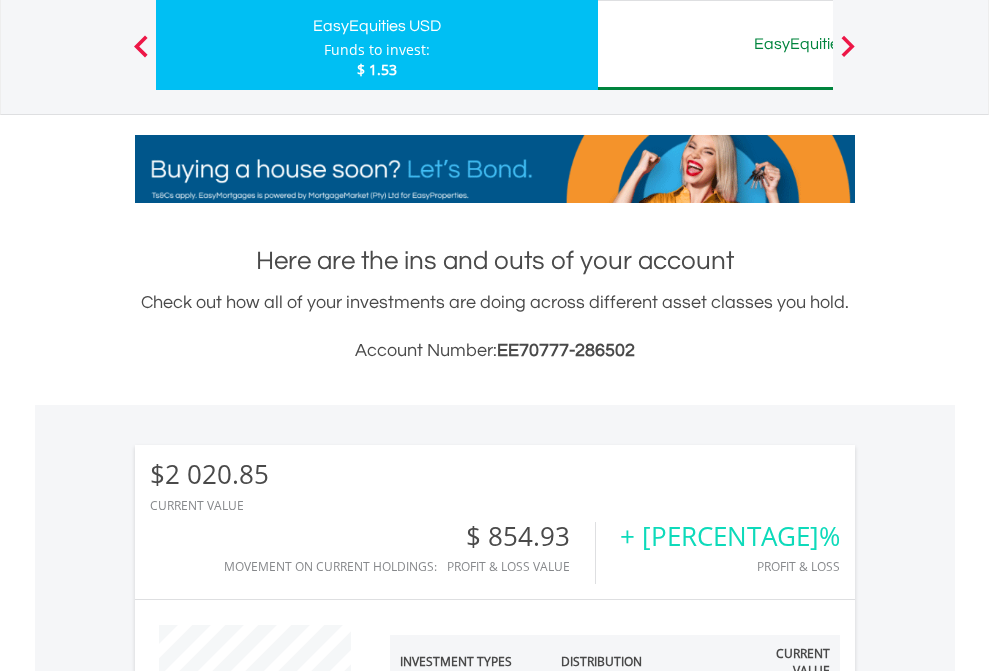scroll, scrollTop: 1533, scrollLeft: 0, axis: vertical 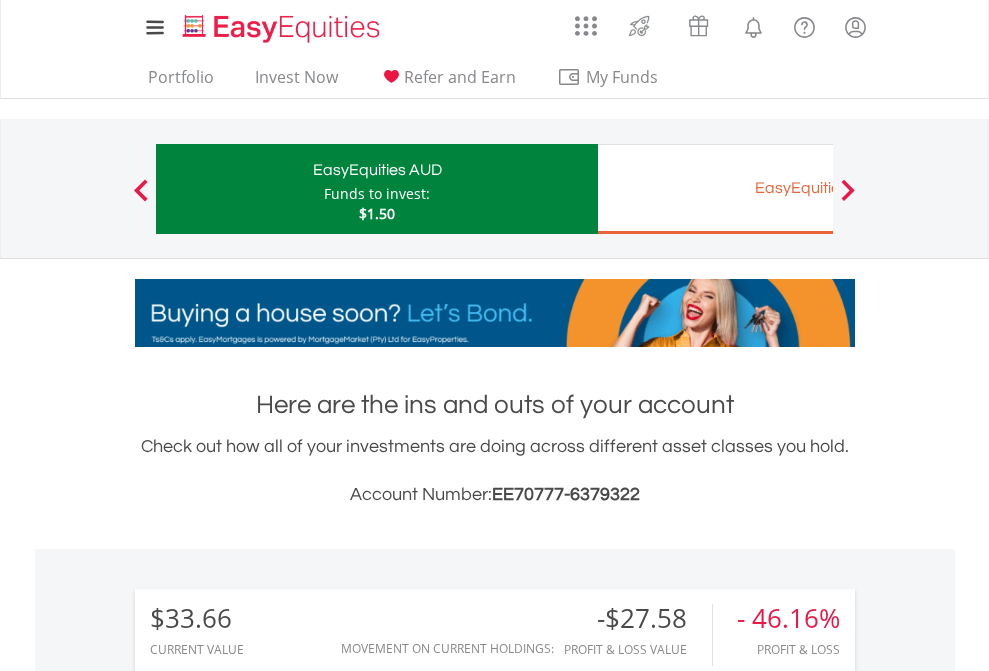 click on "EasyEquities EUR" at bounding box center (818, 188) 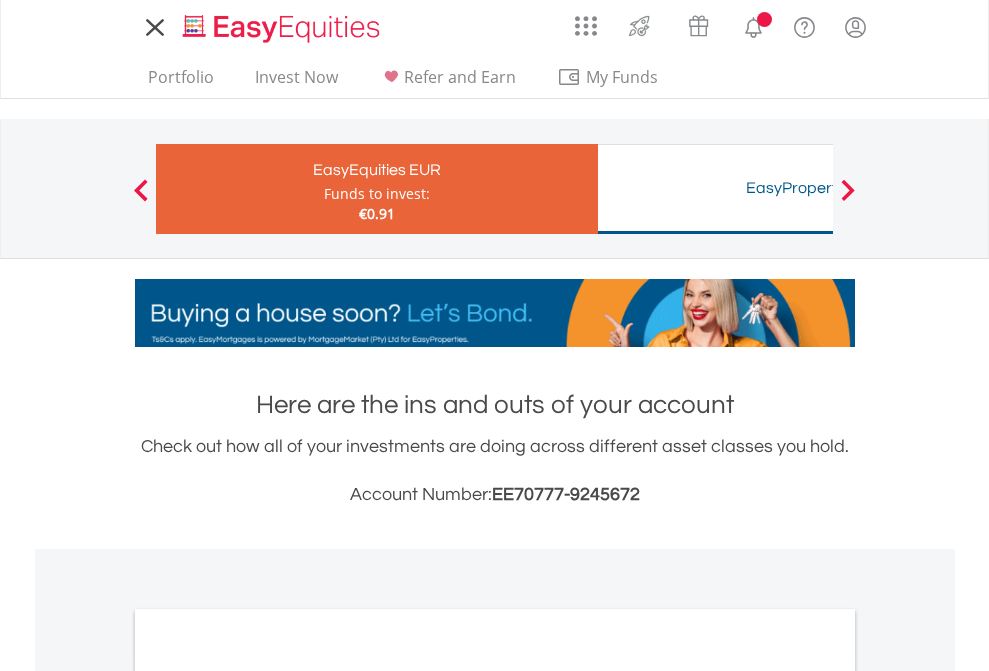 scroll, scrollTop: 0, scrollLeft: 0, axis: both 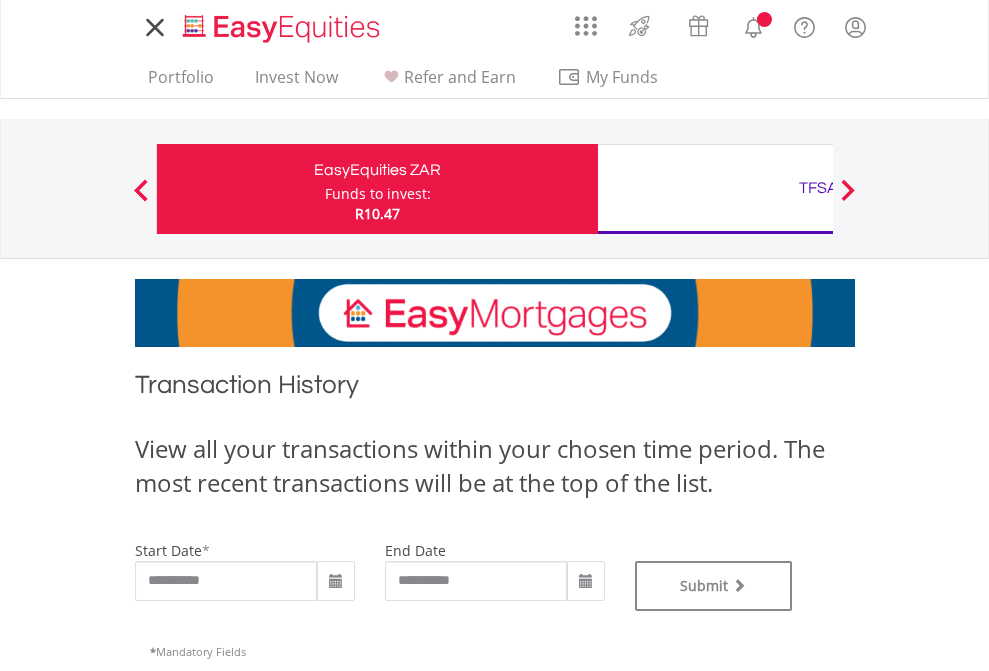 type on "**********" 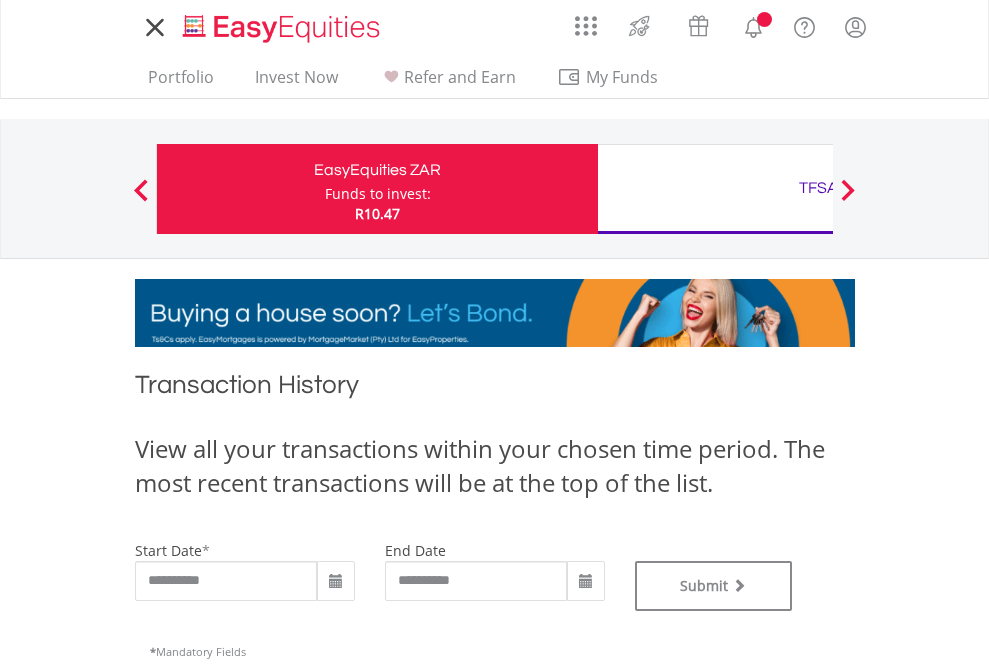 type on "**********" 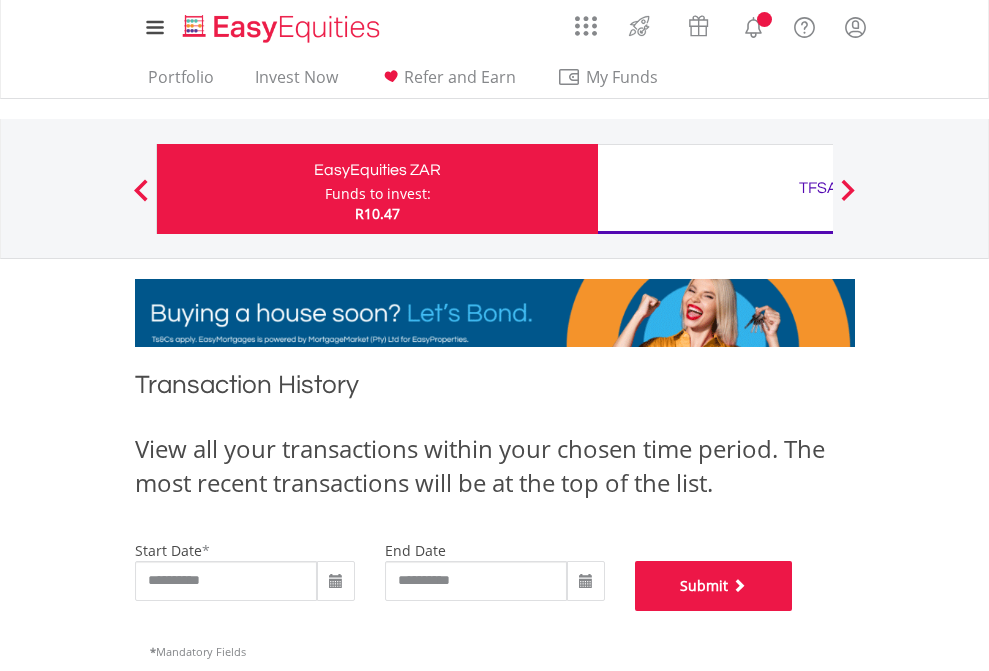 click on "Submit" at bounding box center (714, 586) 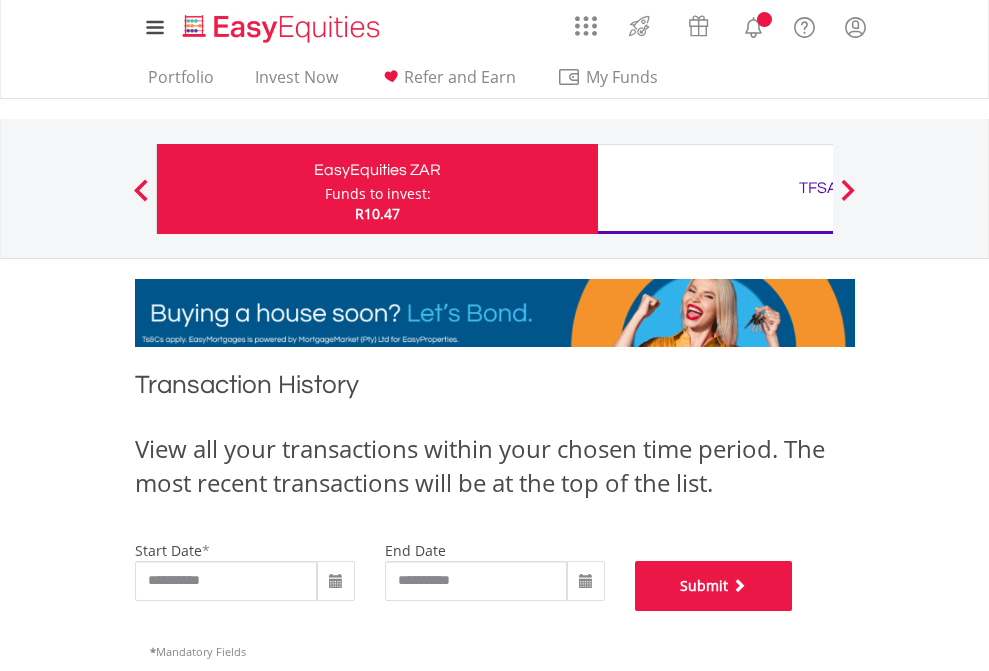 scroll, scrollTop: 811, scrollLeft: 0, axis: vertical 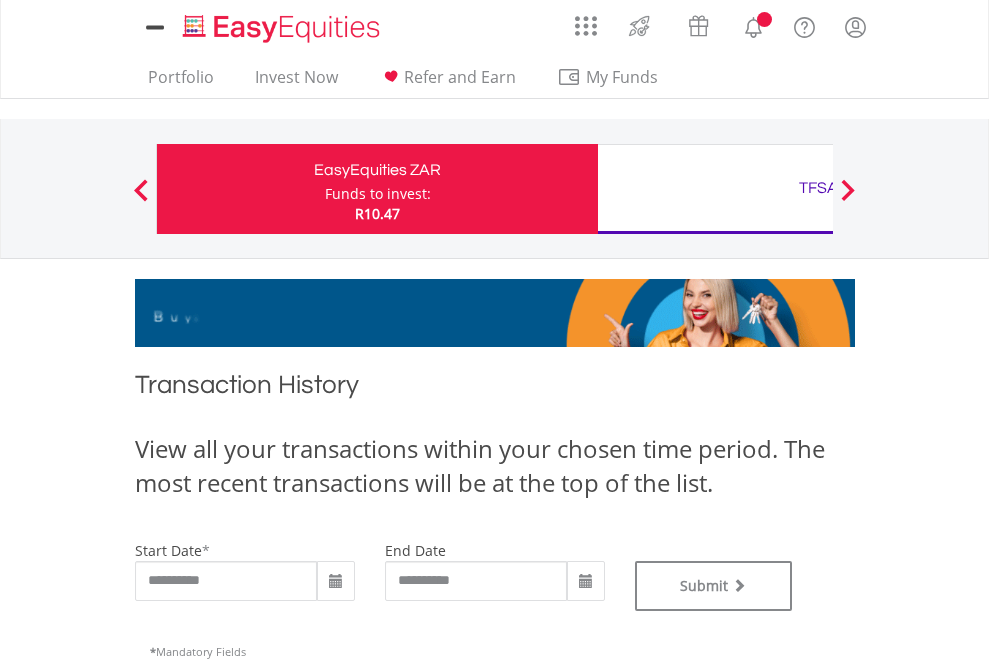 click on "TFSA" at bounding box center (818, 188) 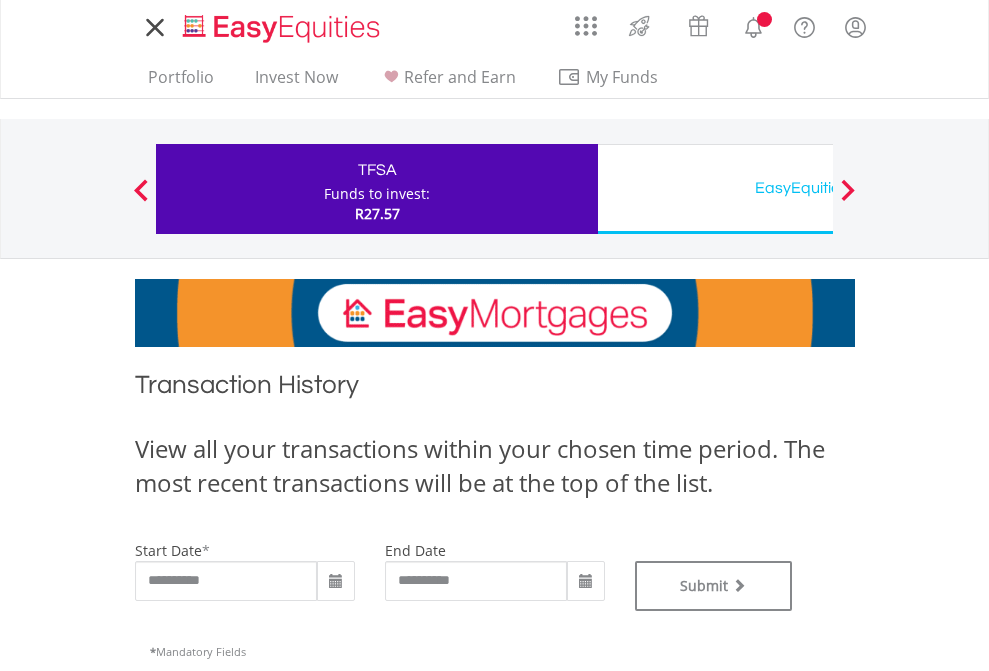 scroll, scrollTop: 0, scrollLeft: 0, axis: both 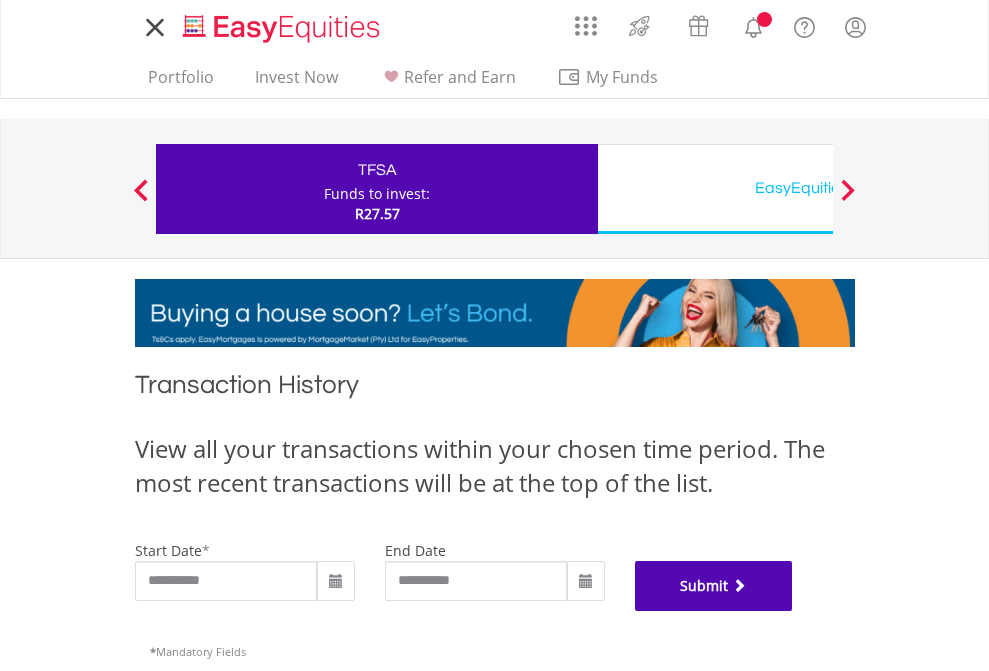 click on "Submit" at bounding box center (714, 586) 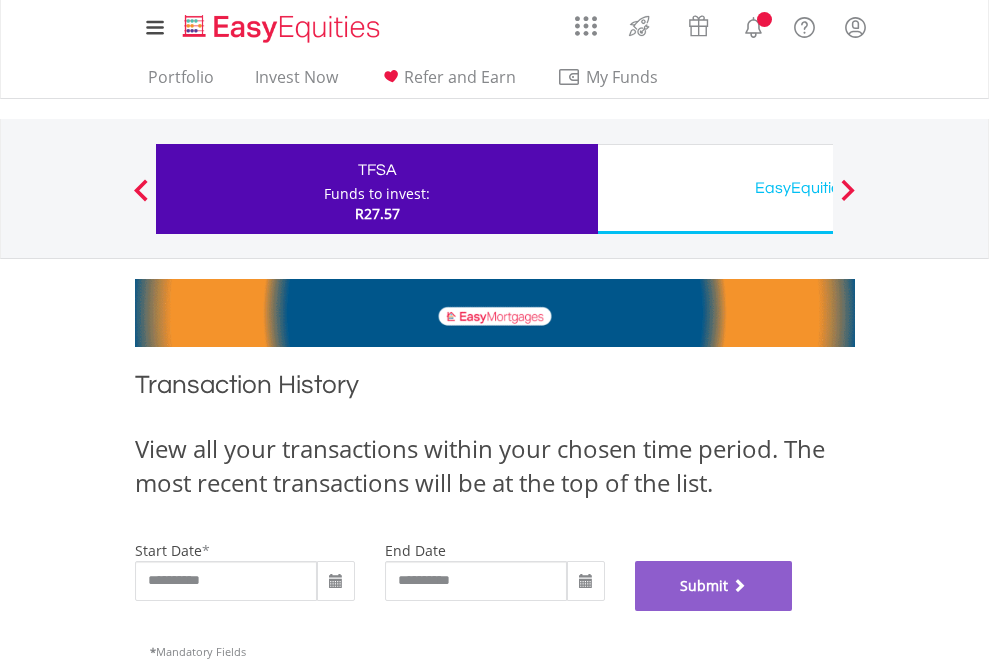 scroll, scrollTop: 811, scrollLeft: 0, axis: vertical 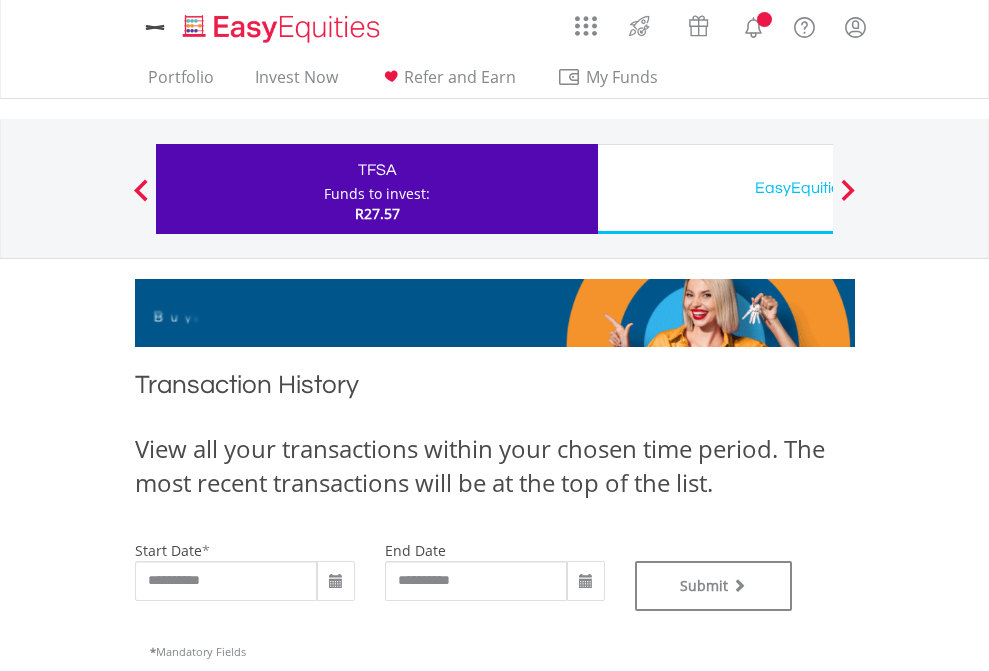 click on "EasyEquities USD" at bounding box center (818, 188) 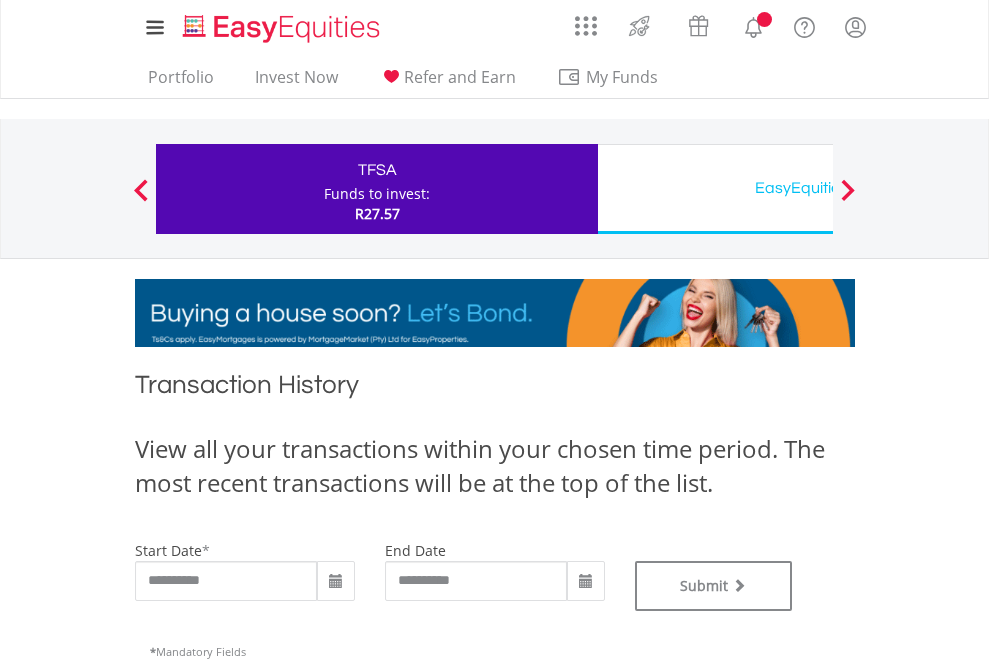 type on "**********" 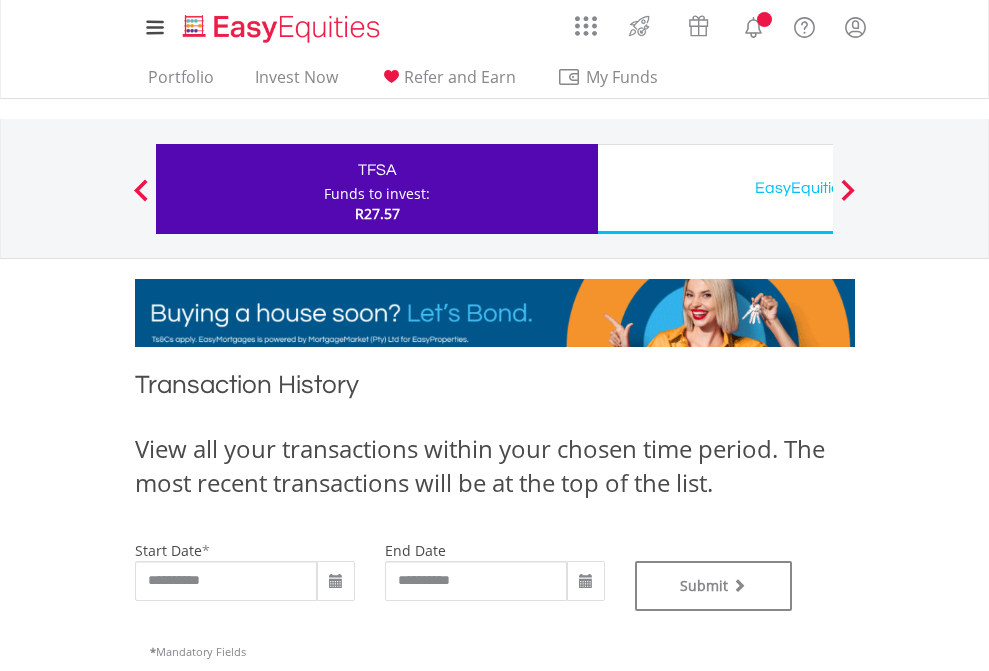 type on "**********" 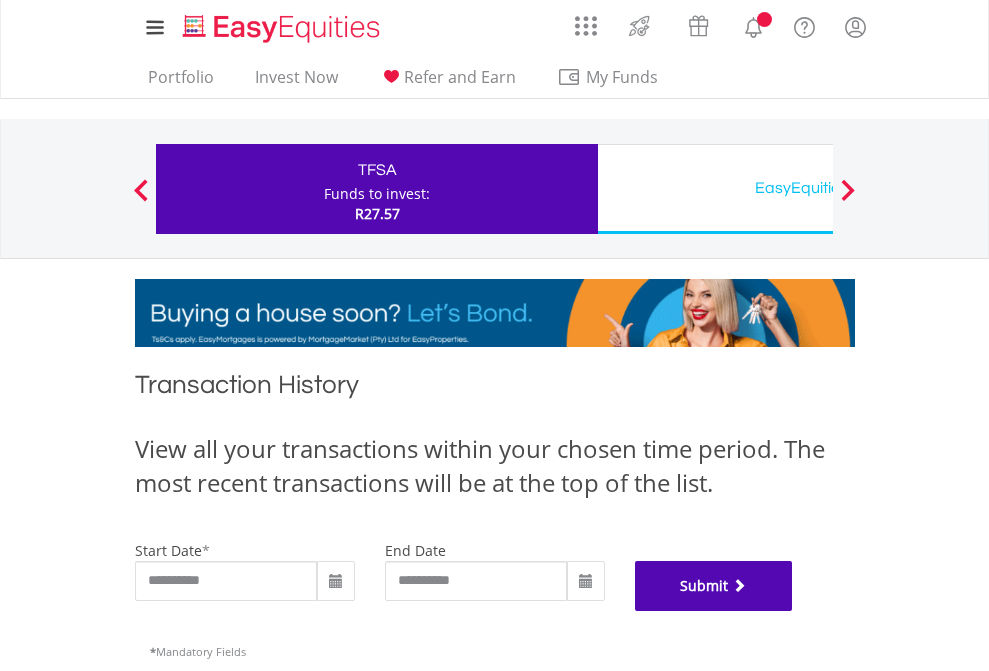 click on "Submit" at bounding box center (714, 586) 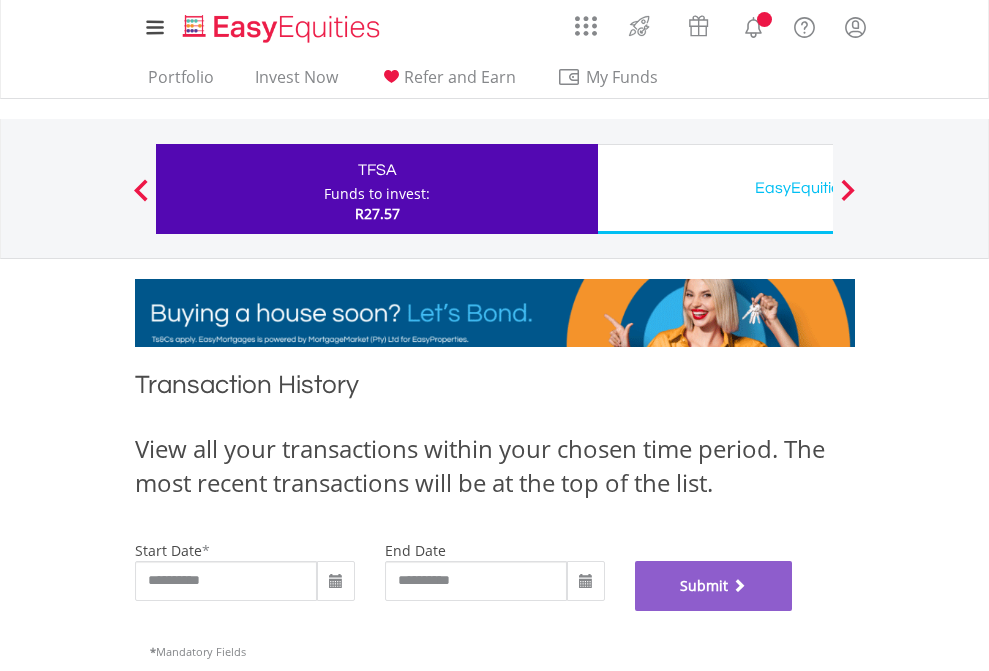 scroll, scrollTop: 811, scrollLeft: 0, axis: vertical 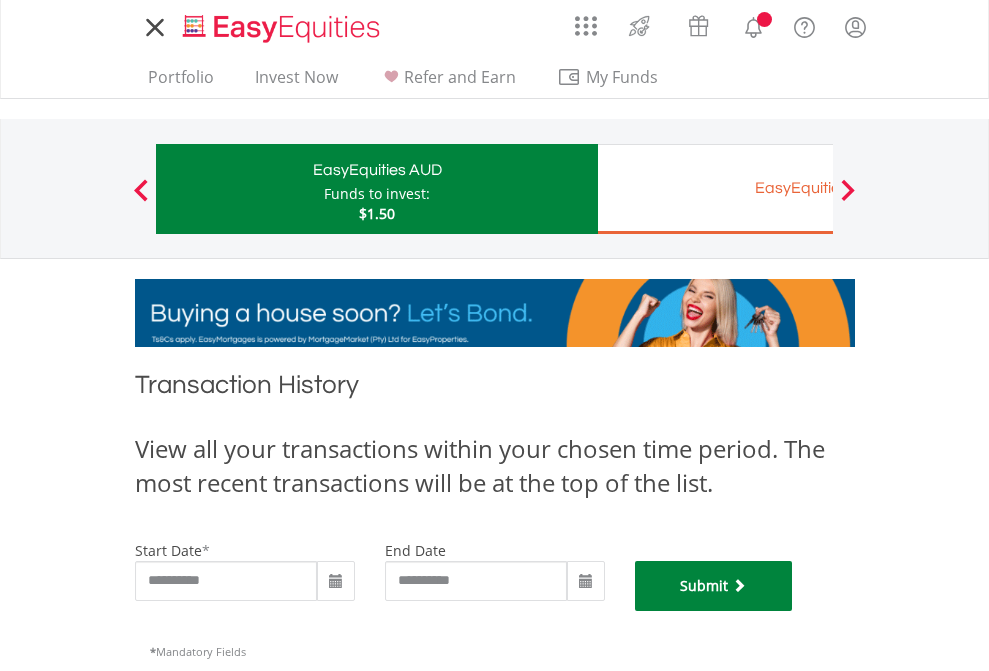 click on "Submit" at bounding box center [714, 586] 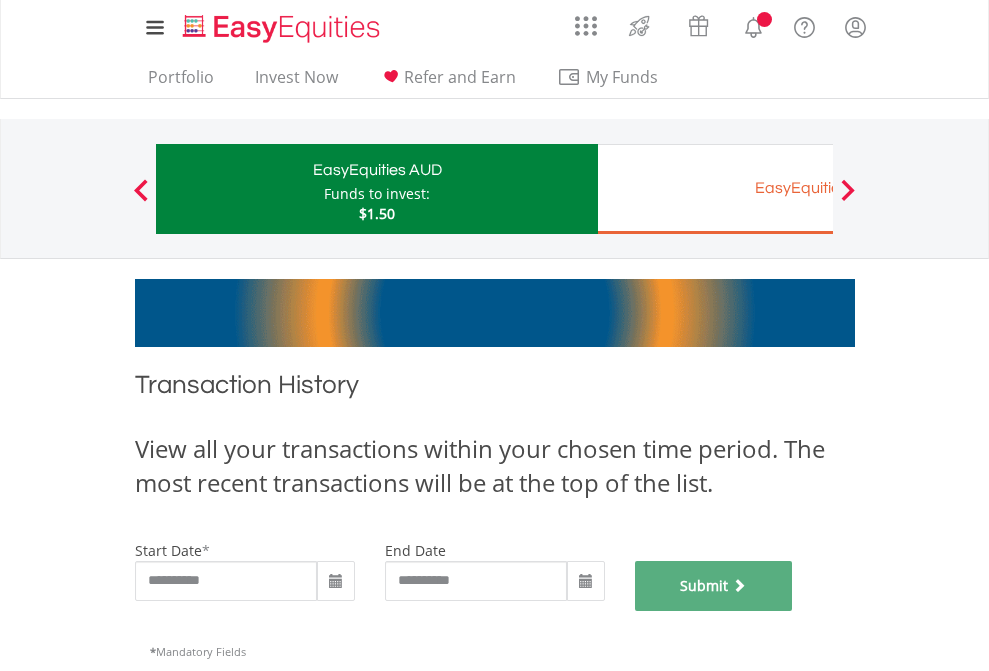 scroll, scrollTop: 811, scrollLeft: 0, axis: vertical 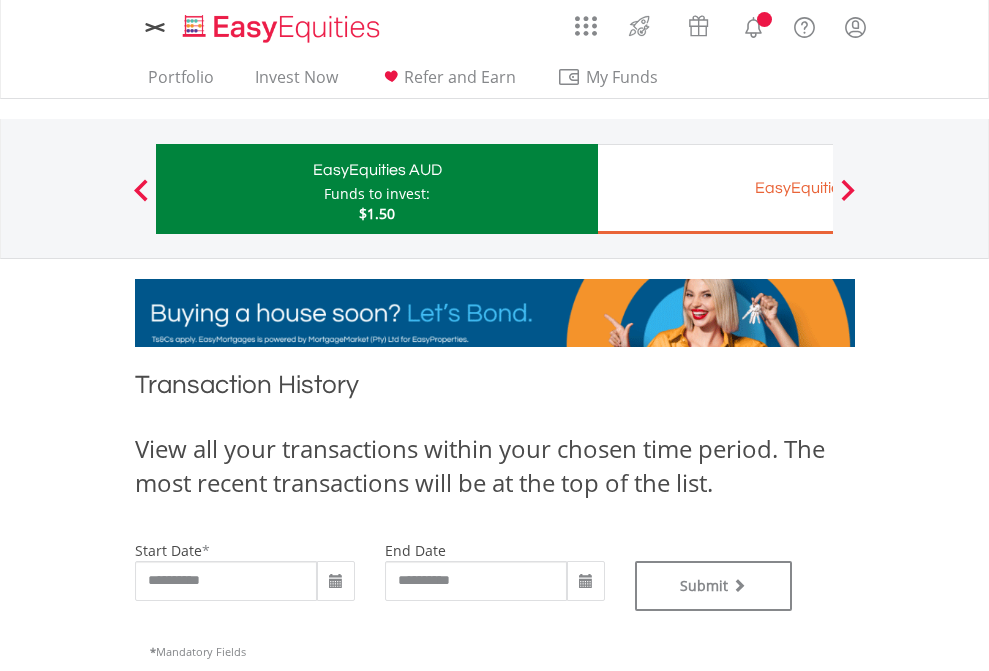 click on "EasyEquities EUR" at bounding box center (818, 188) 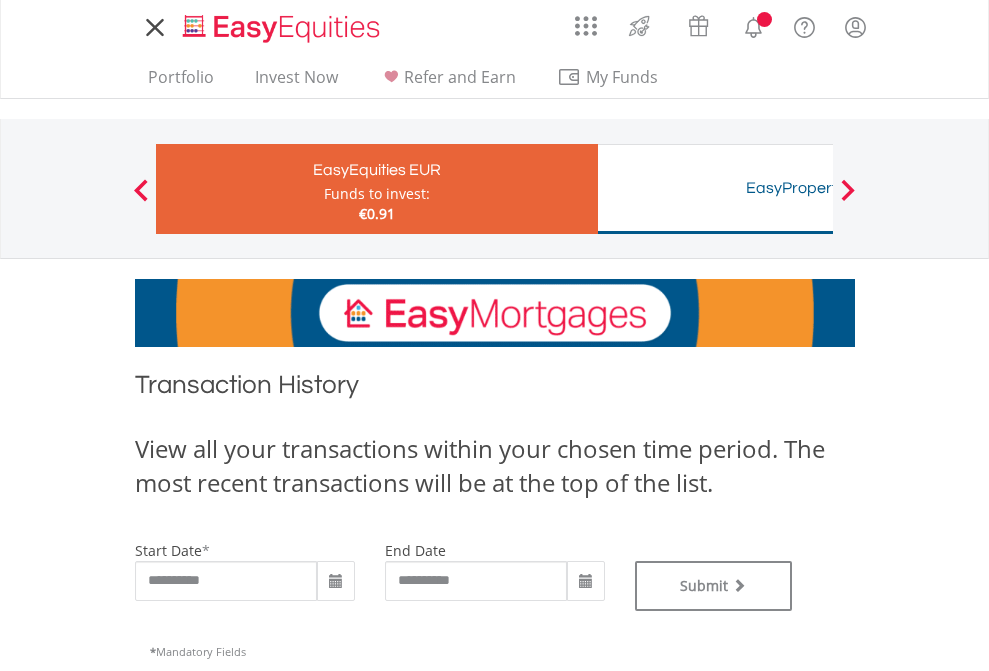 scroll, scrollTop: 0, scrollLeft: 0, axis: both 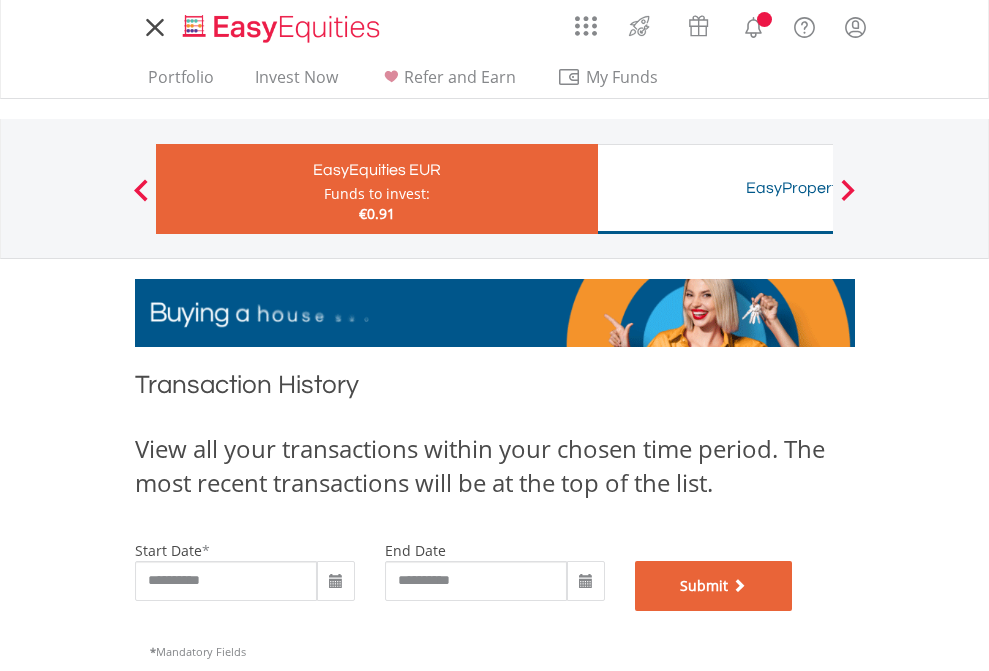 click on "Submit" at bounding box center [714, 586] 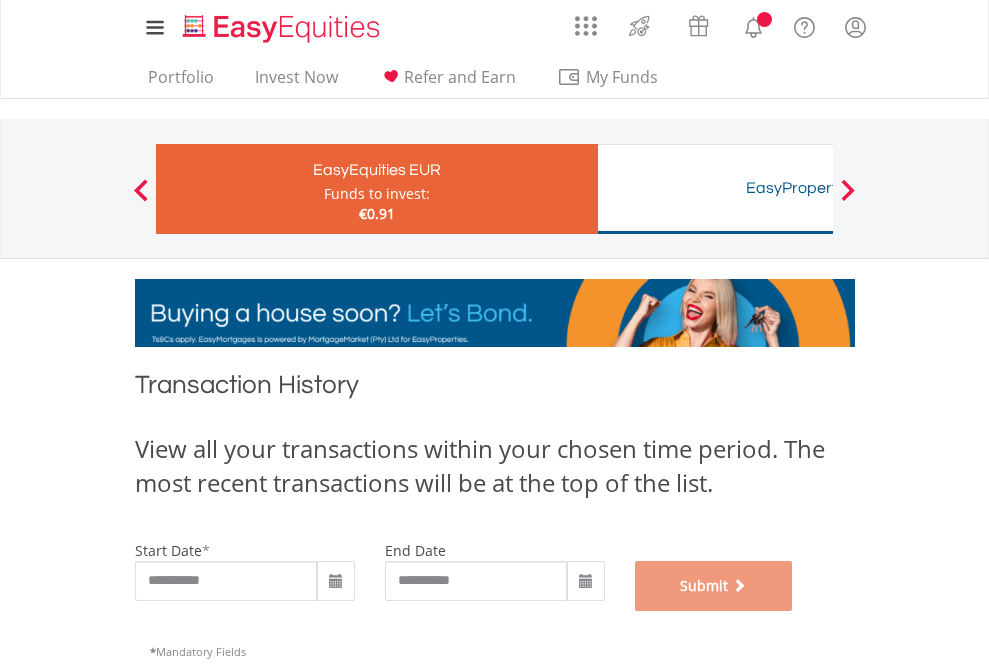 scroll, scrollTop: 811, scrollLeft: 0, axis: vertical 